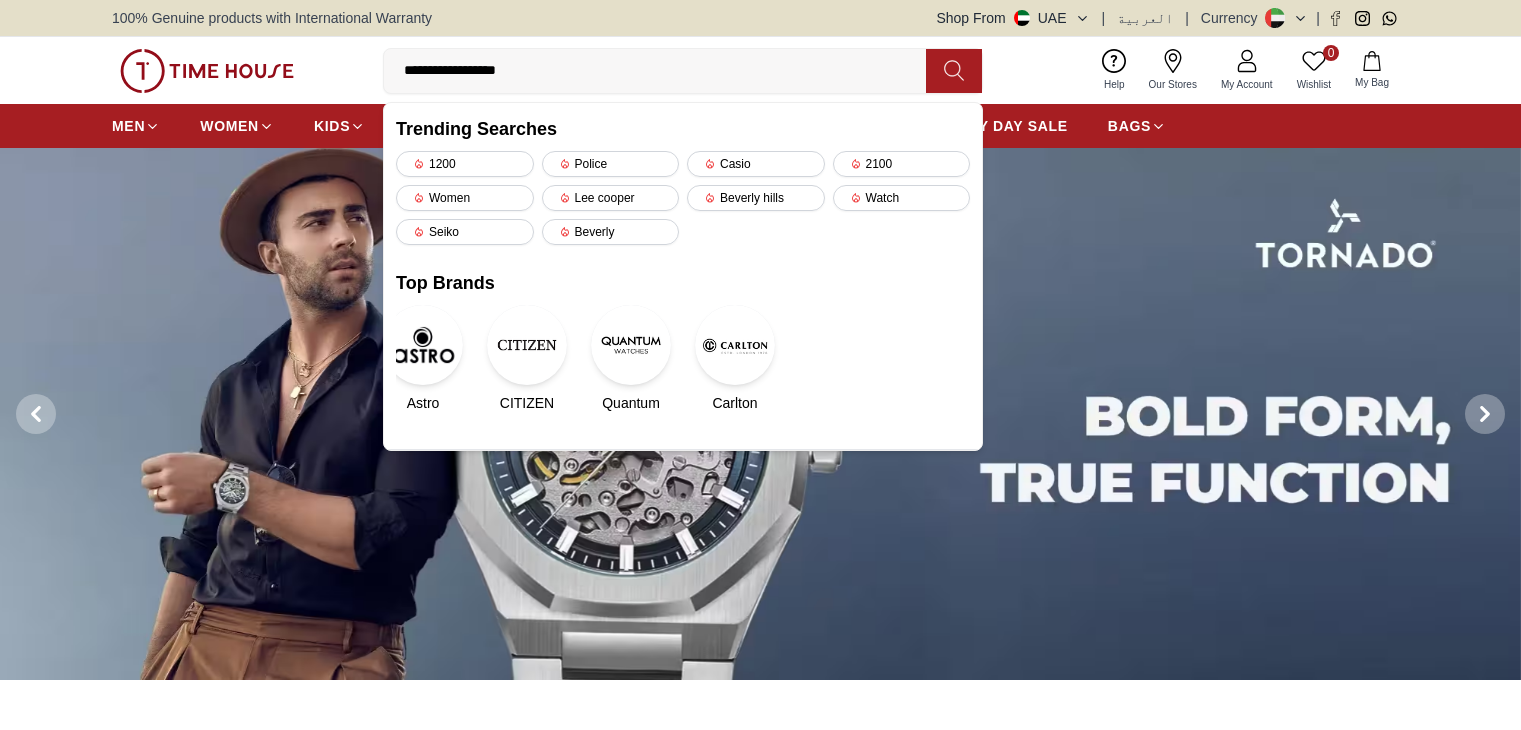 scroll, scrollTop: 0, scrollLeft: 0, axis: both 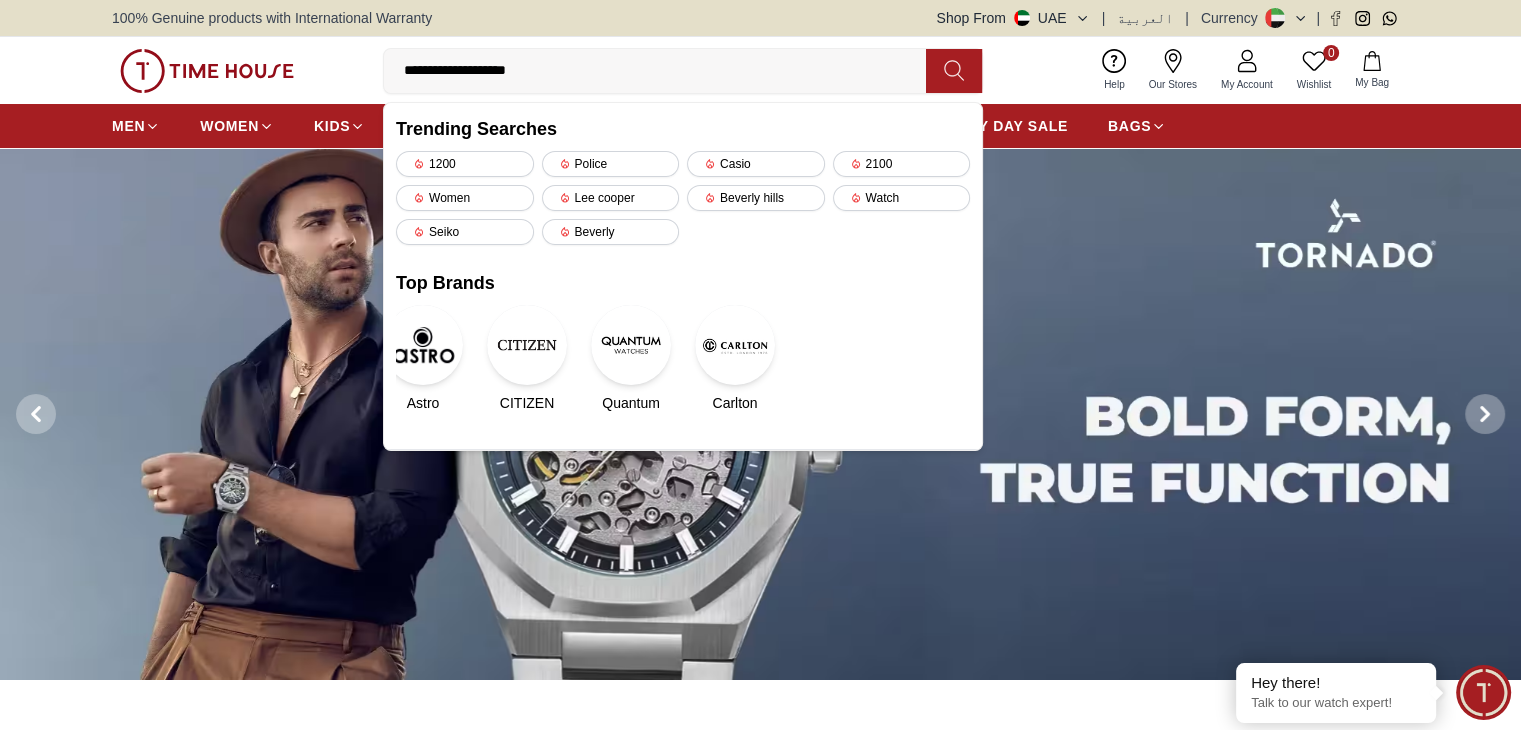 type on "**********" 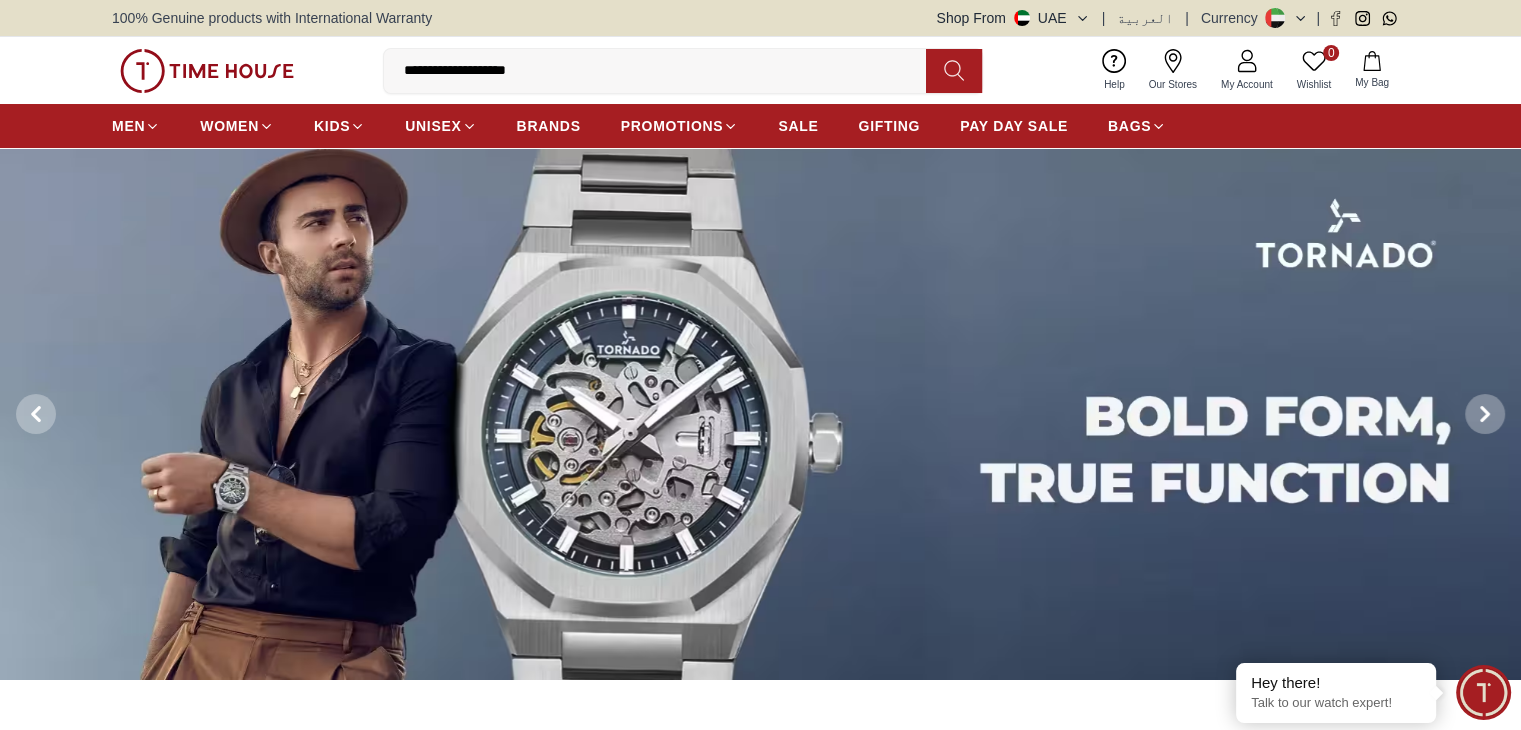 click at bounding box center (954, 71) 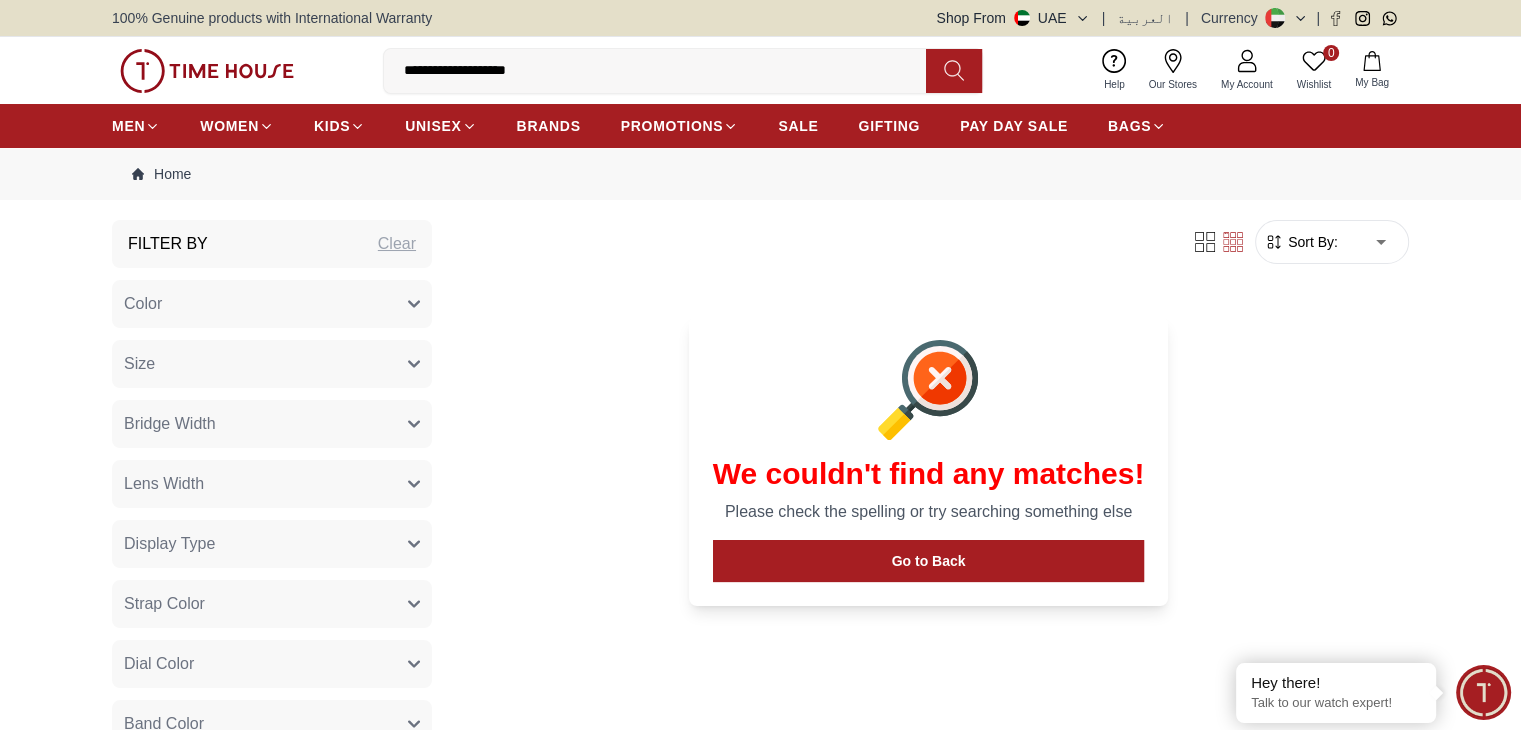 drag, startPoint x: 448, startPoint y: 69, endPoint x: 383, endPoint y: 85, distance: 66.94027 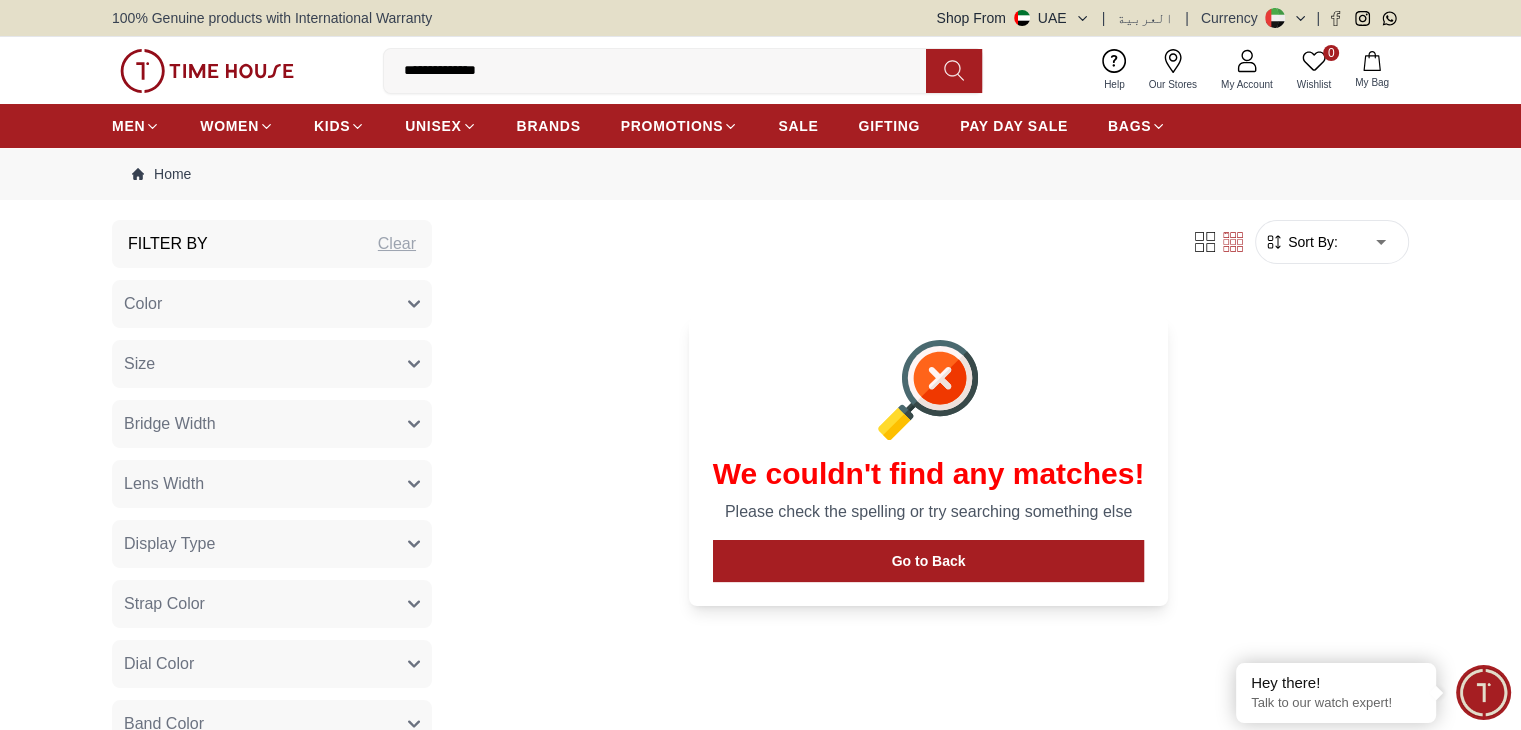 drag, startPoint x: 560, startPoint y: 70, endPoint x: 242, endPoint y: 53, distance: 318.45407 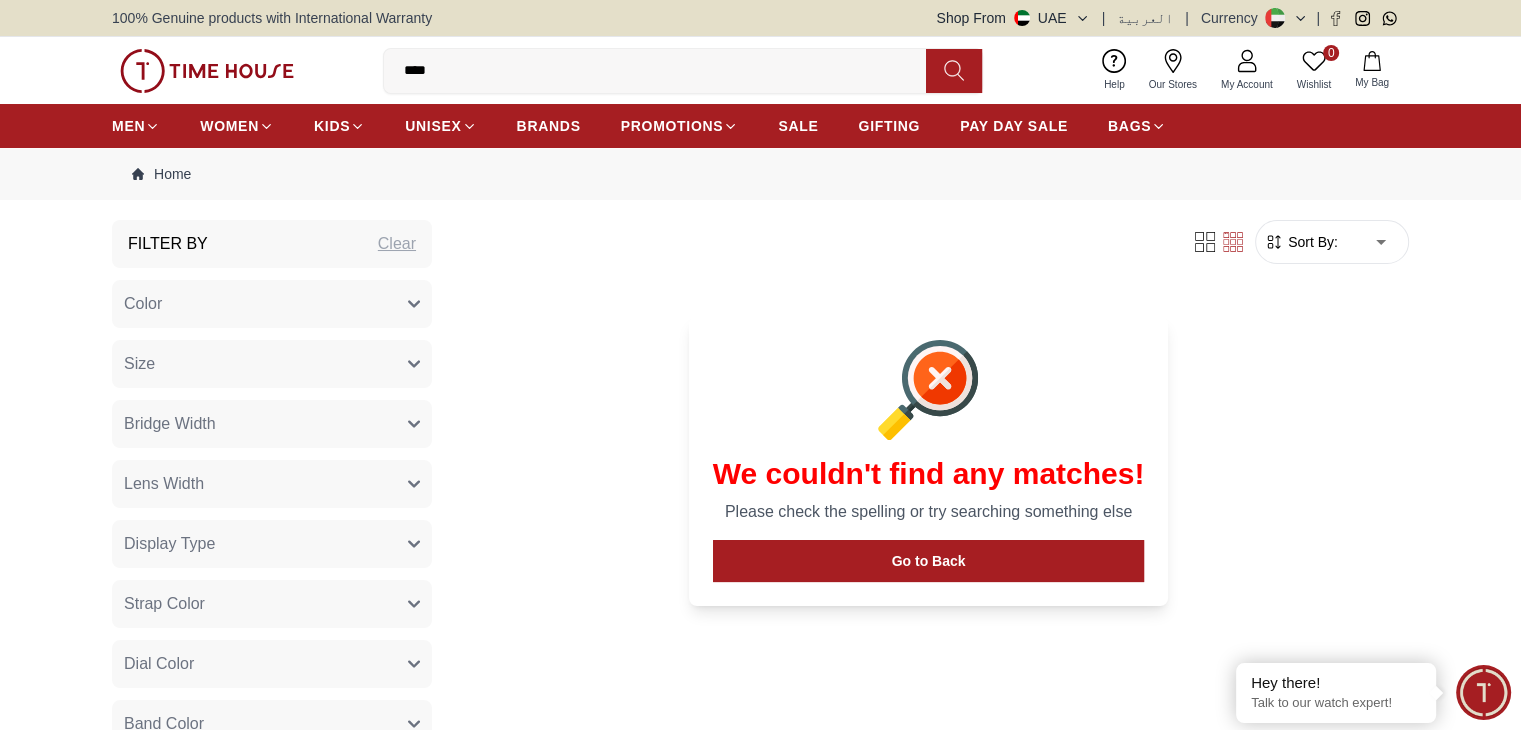 type on "*****" 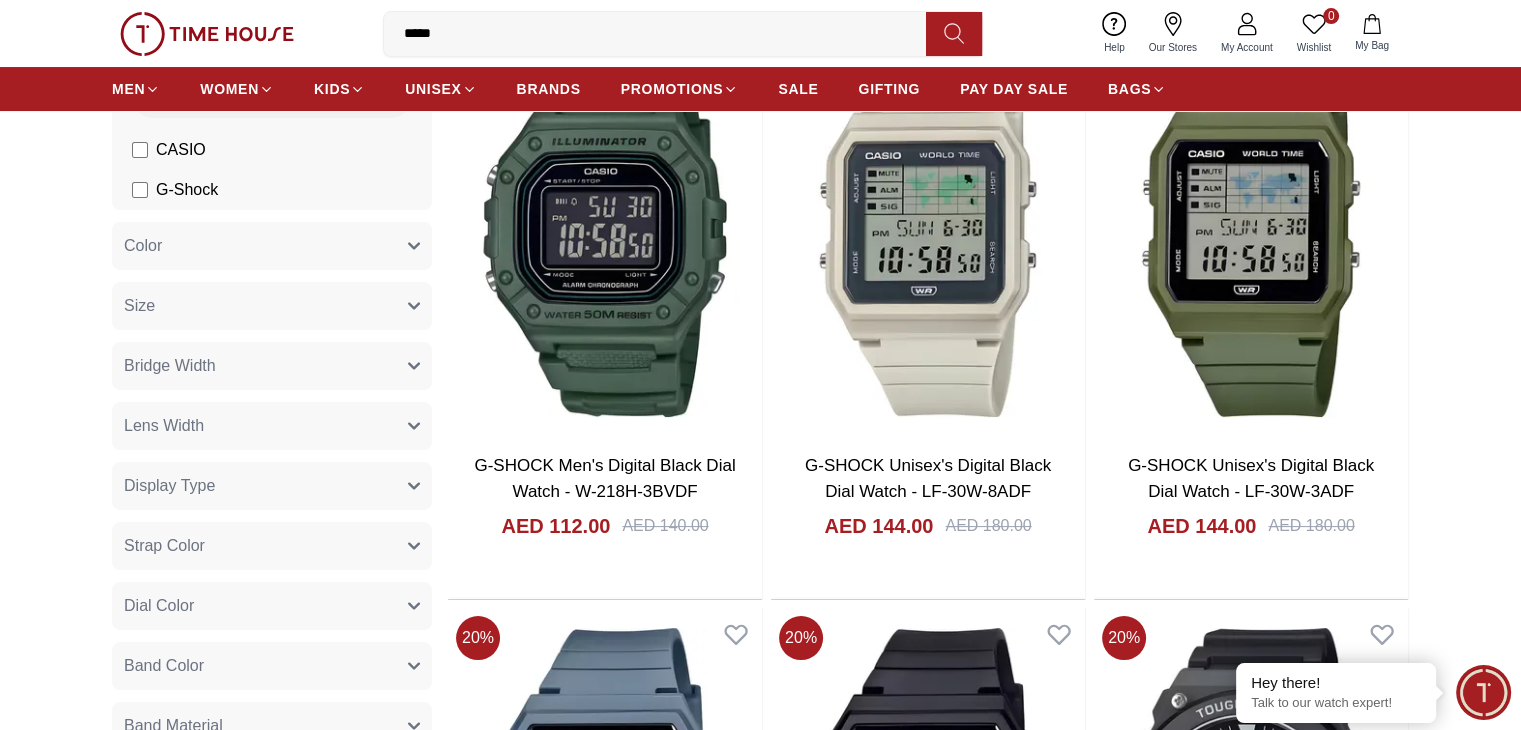 scroll, scrollTop: 0, scrollLeft: 0, axis: both 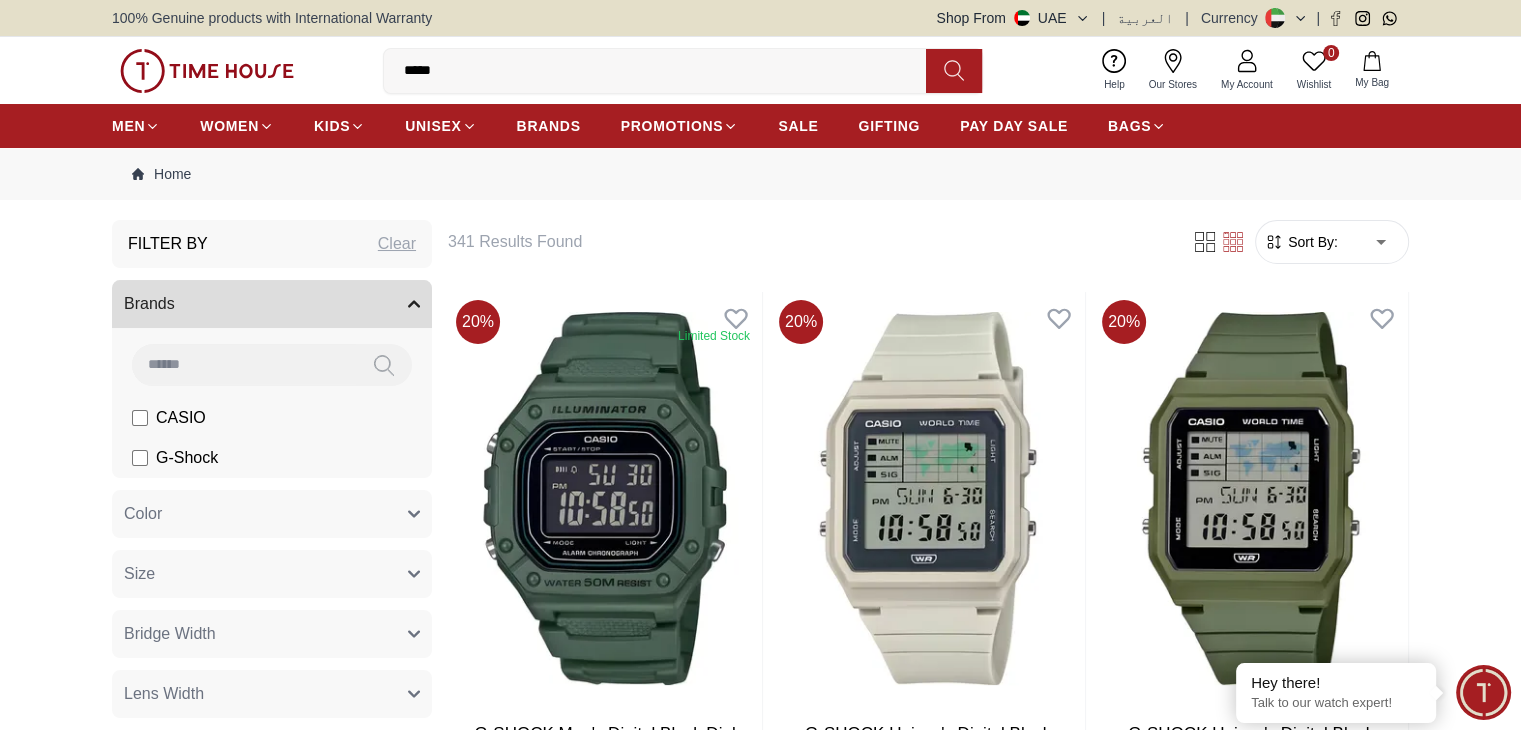 click on "0 Wishlist My Bag ***** Trending Searches 1200 Police Casio 2100 Women Lee cooper Beverly hills Watch Seiko Beverly Top Brands Astro CITIZEN Quantum Carlton Help Our Stores My Account 0 Wishlist My Bag" at bounding box center (760, 70) 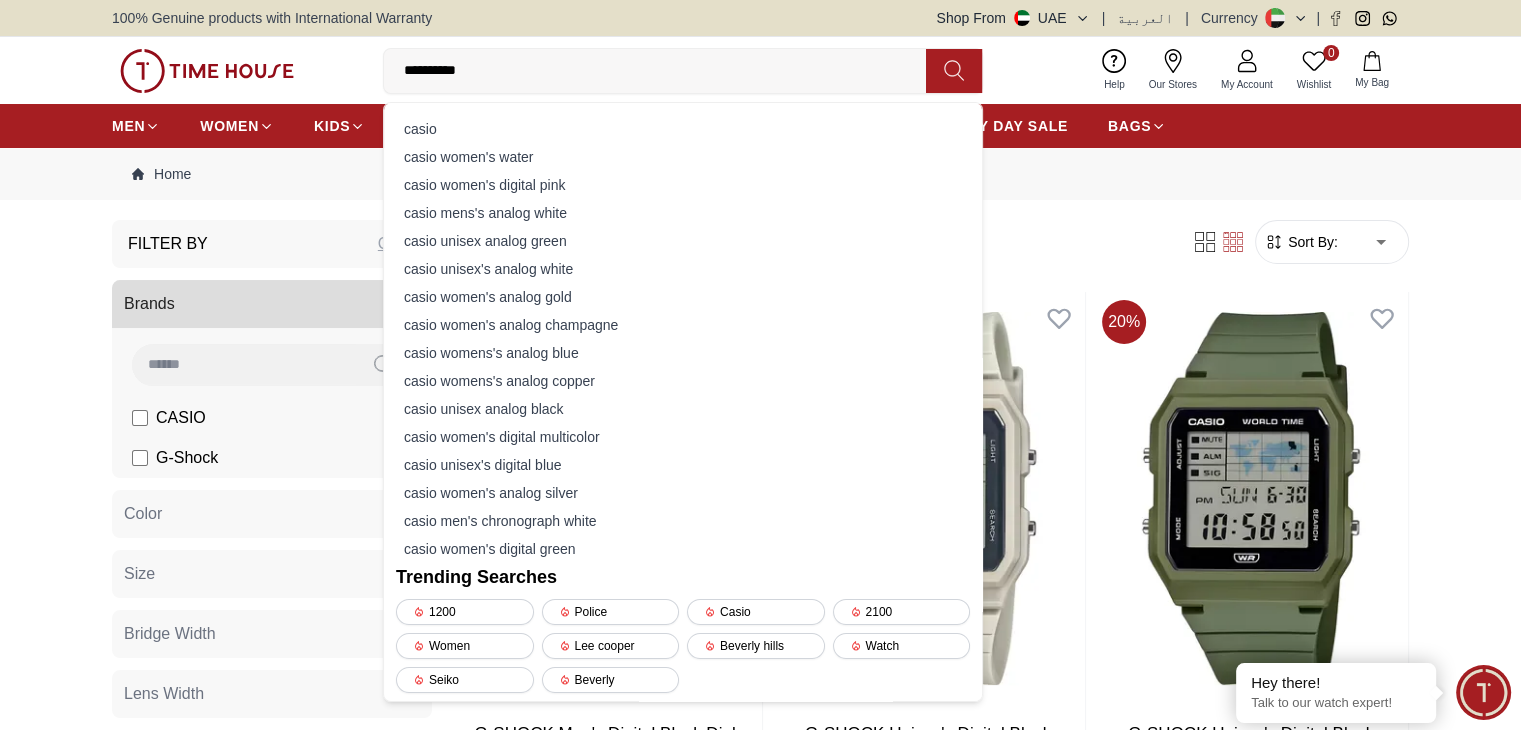 type on "**********" 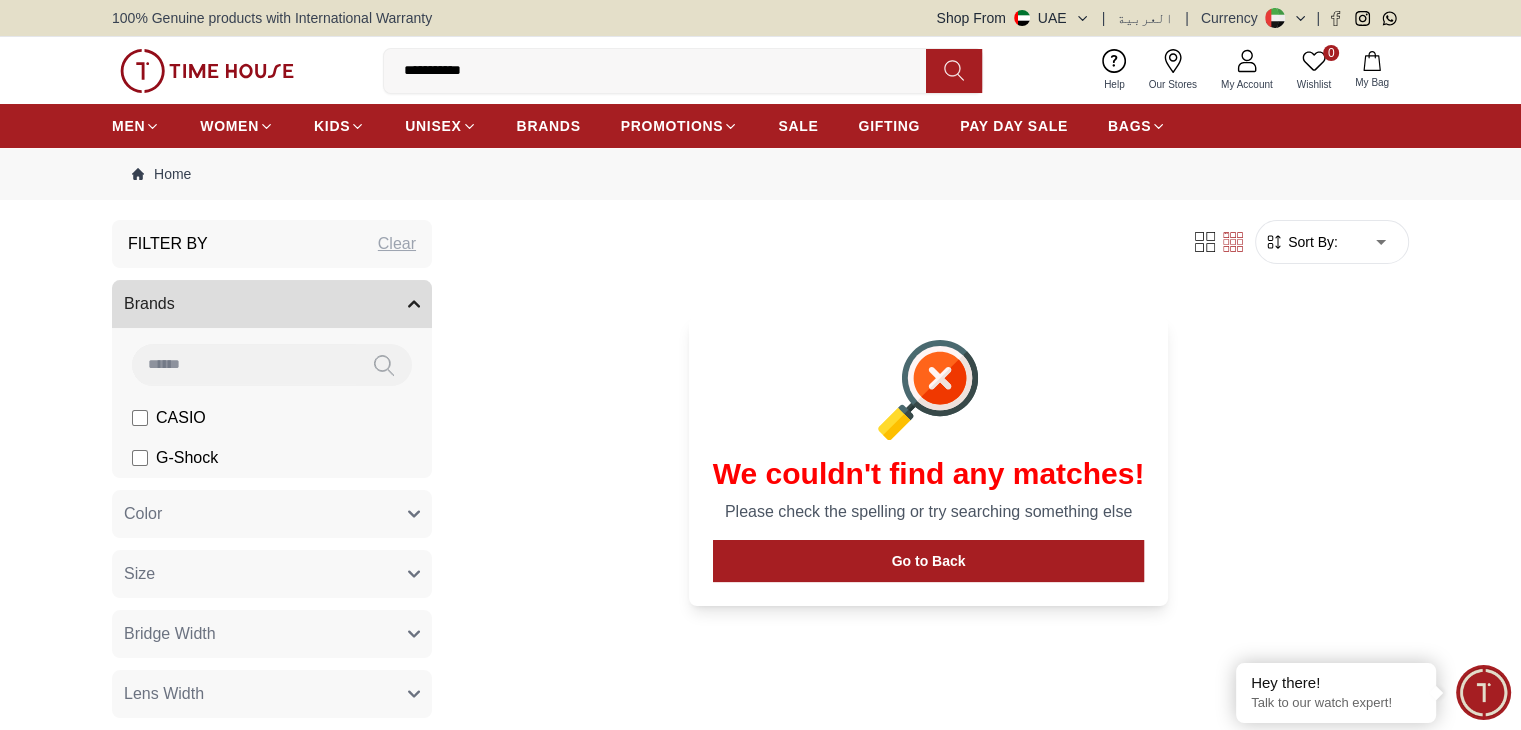 click on "**********" at bounding box center [663, 71] 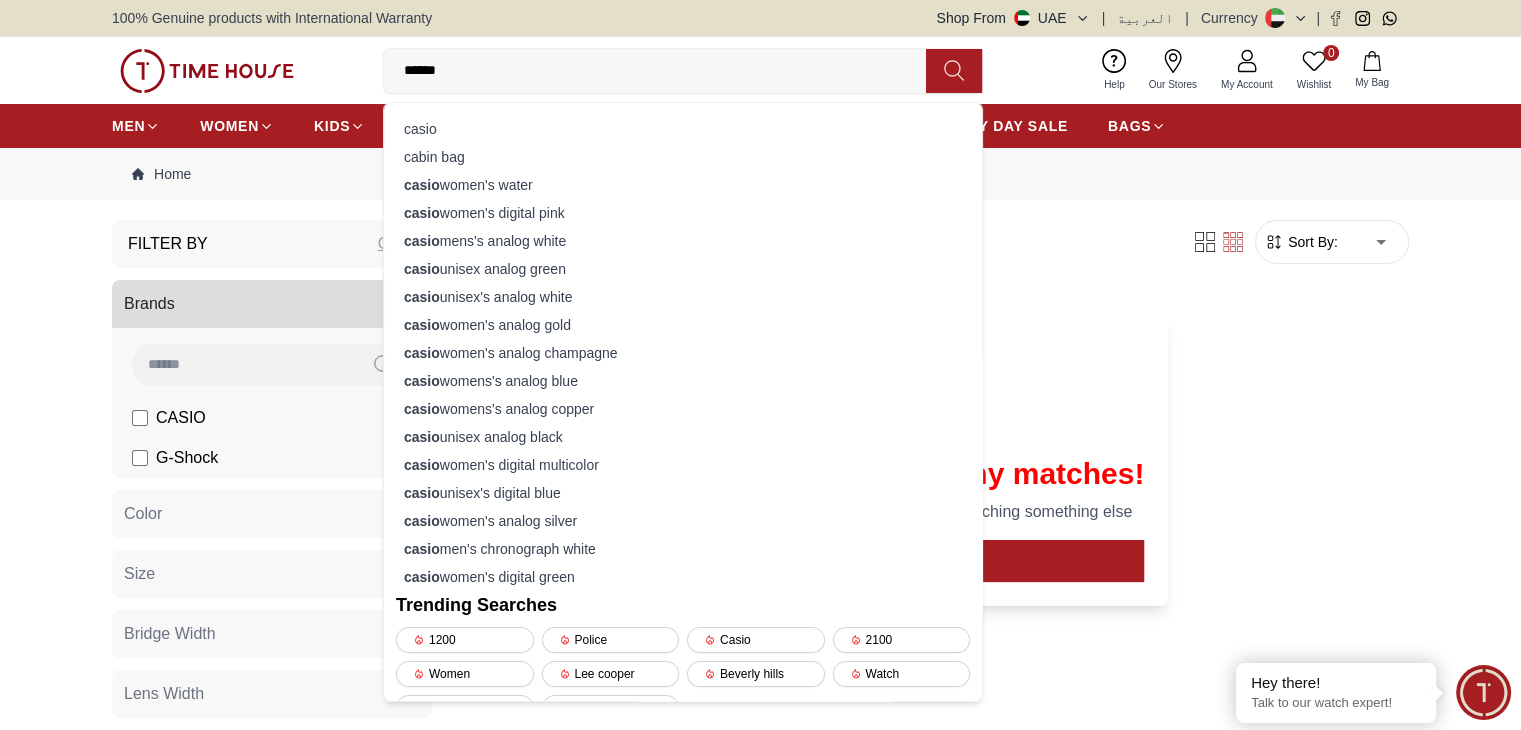 type on "*****" 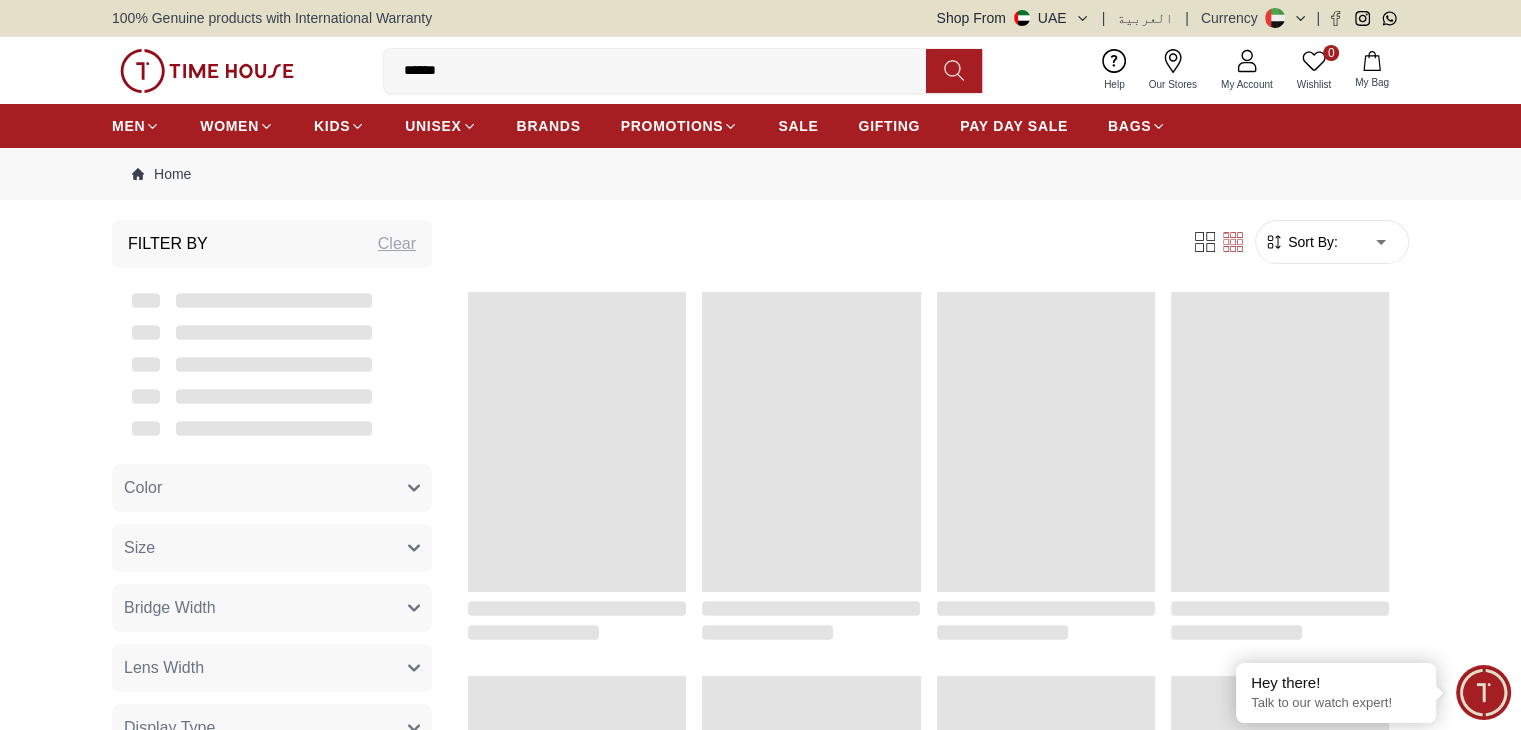 click on "*****" at bounding box center (663, 71) 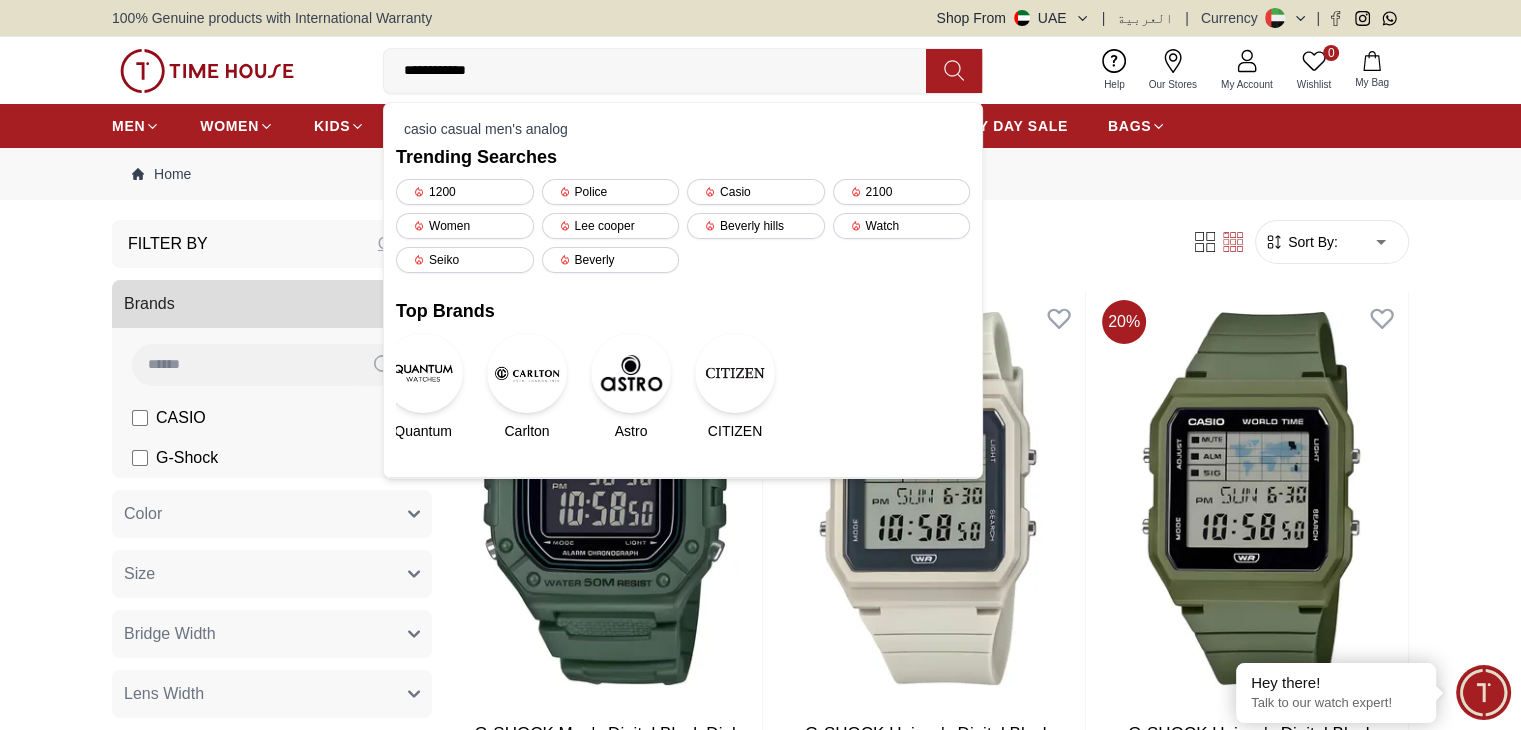 type on "**********" 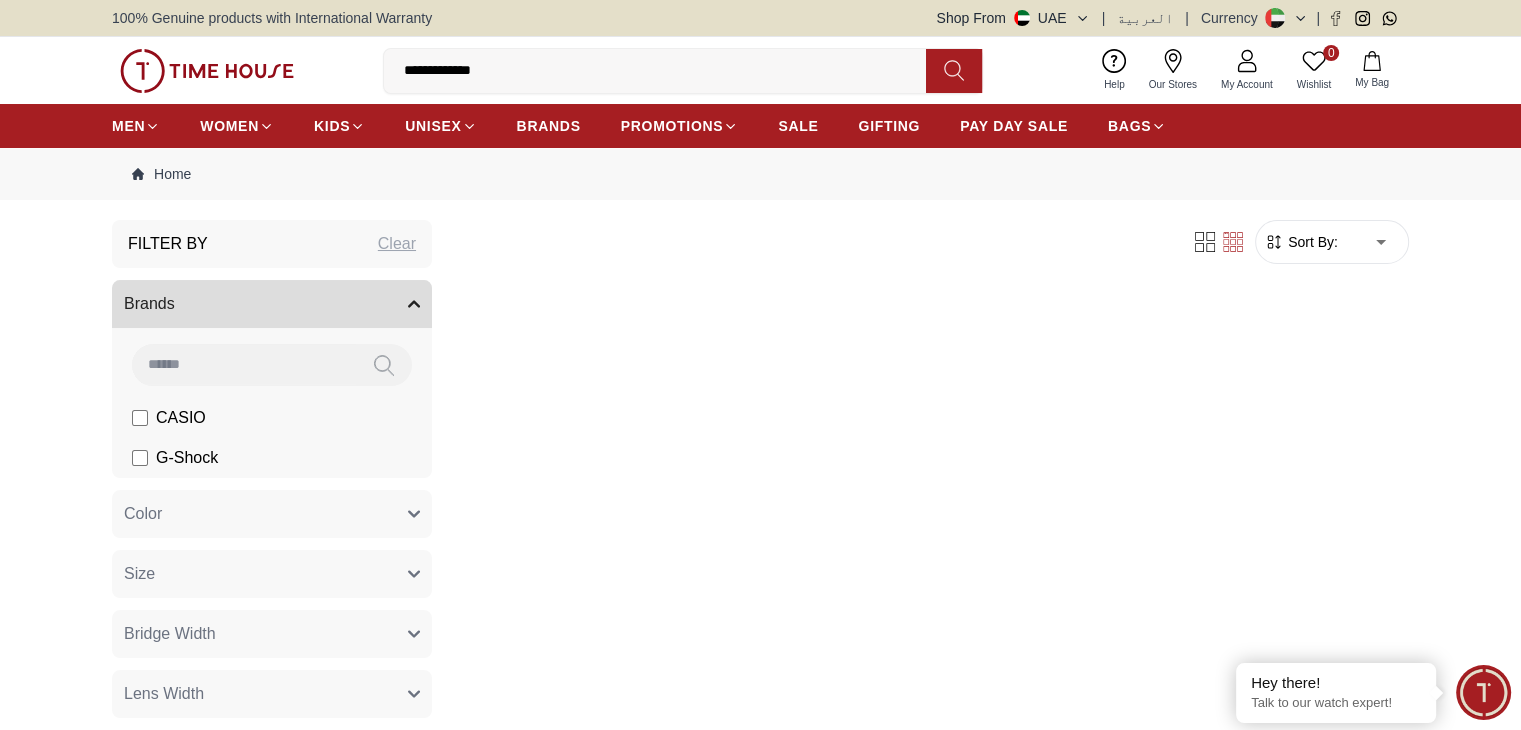 click on "**********" at bounding box center (663, 71) 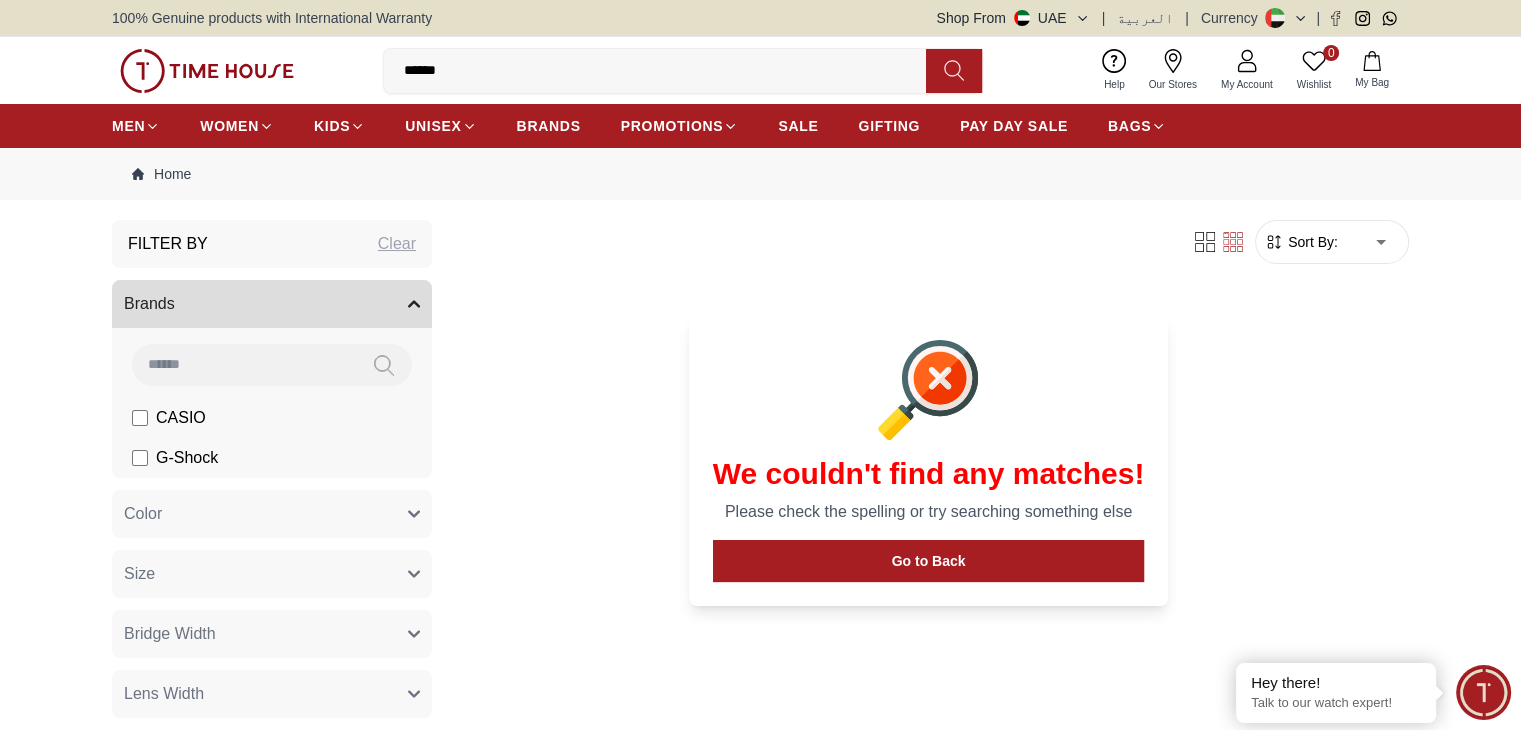 drag, startPoint x: 586, startPoint y: 81, endPoint x: 861, endPoint y: 60, distance: 275.80066 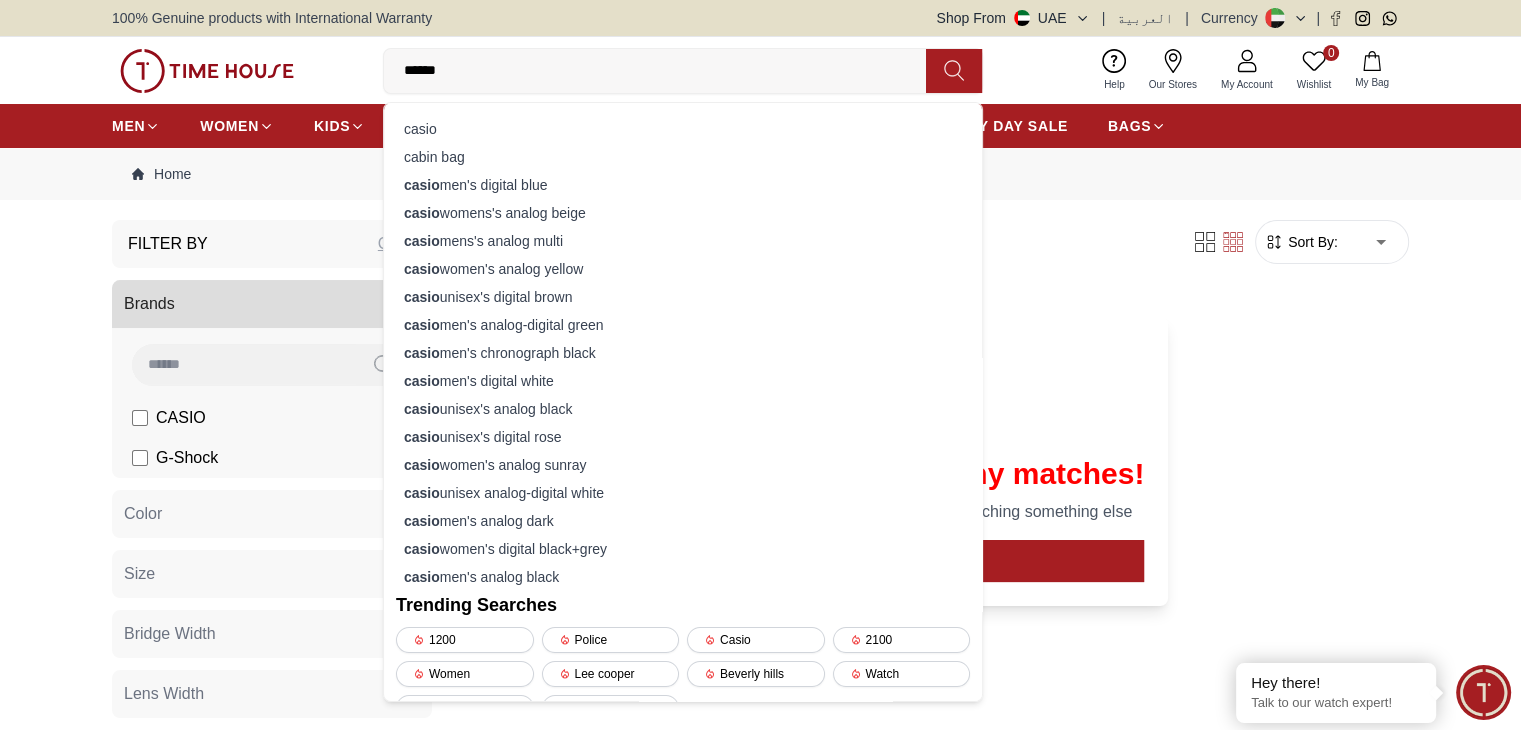 type on "*****" 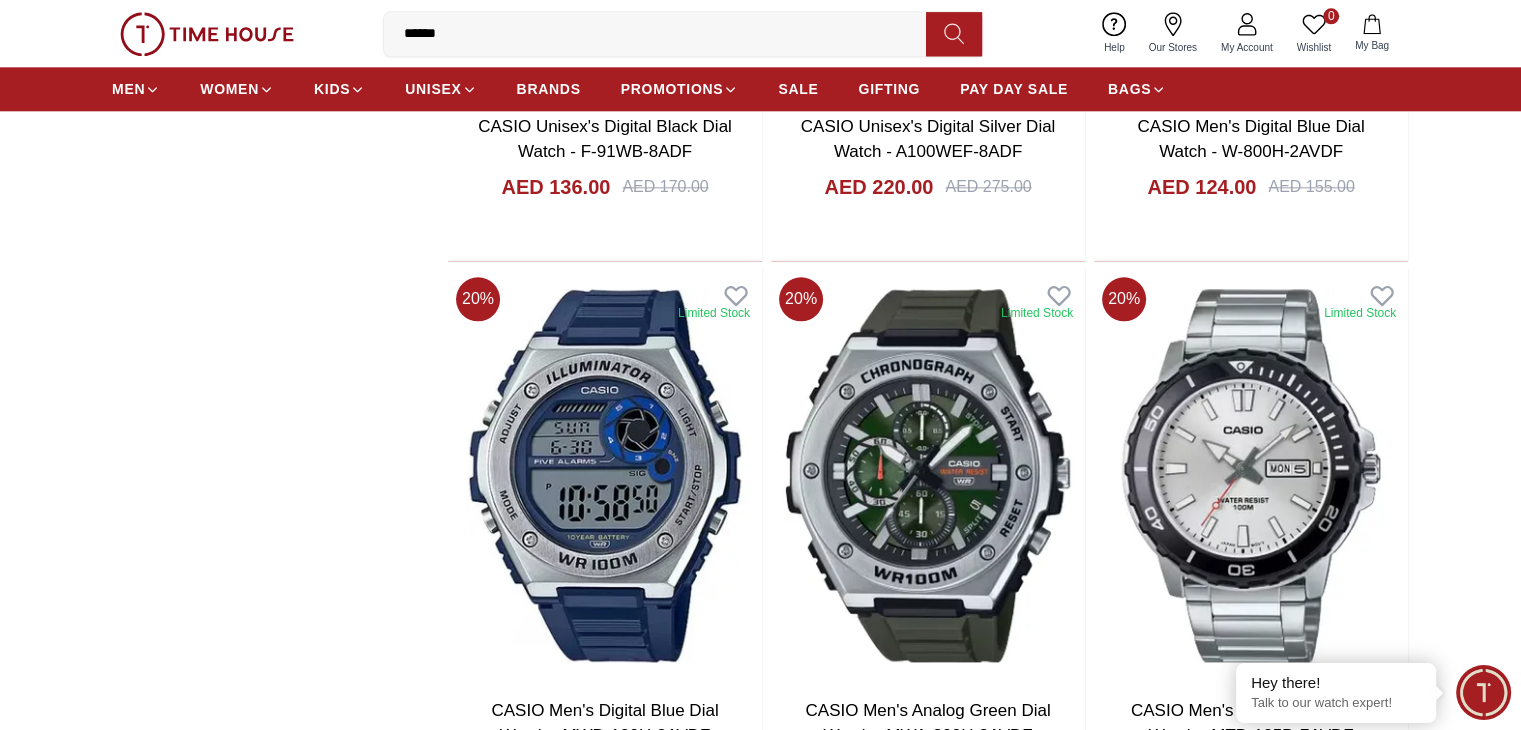 scroll, scrollTop: 2500, scrollLeft: 0, axis: vertical 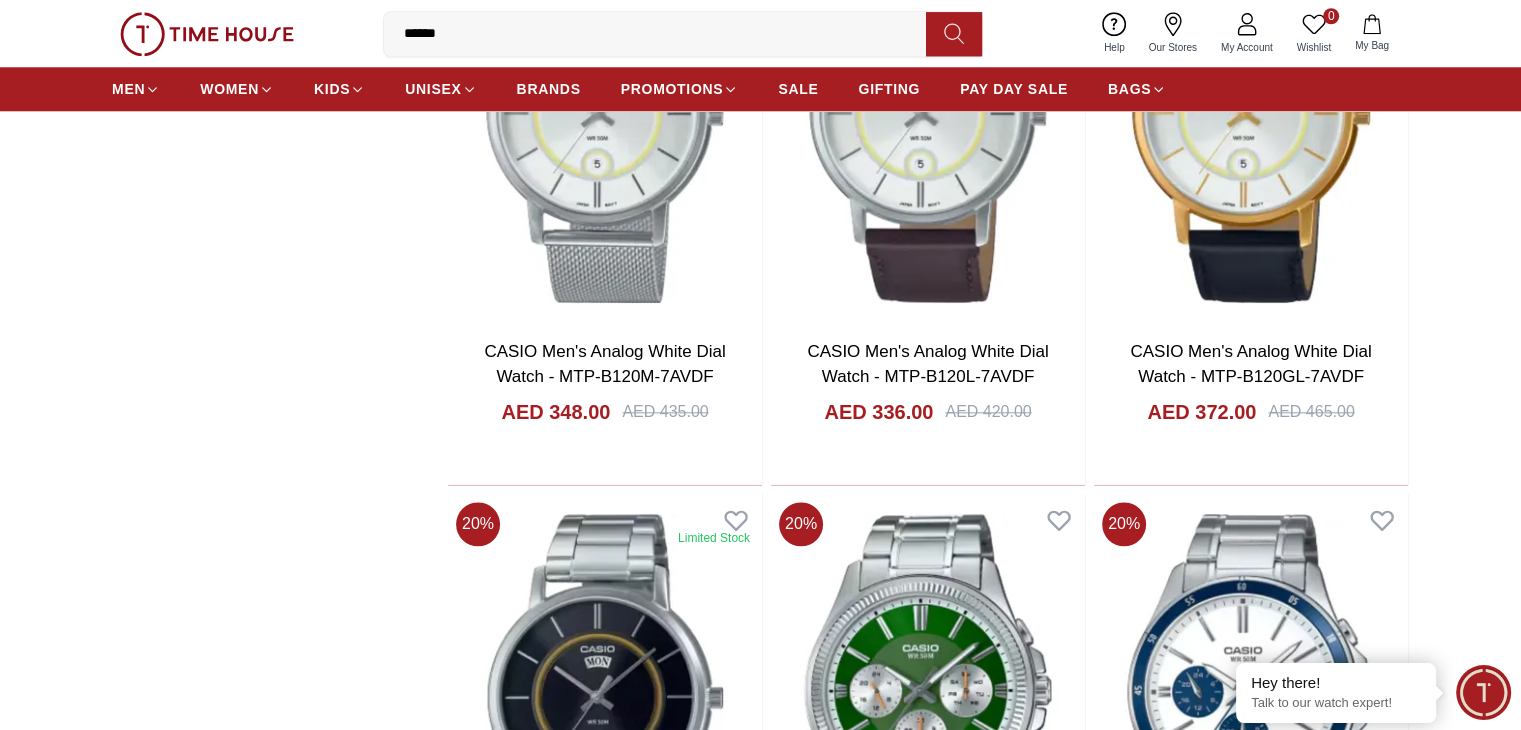 drag, startPoint x: 938, startPoint y: 398, endPoint x: 193, endPoint y: 261, distance: 757.49194 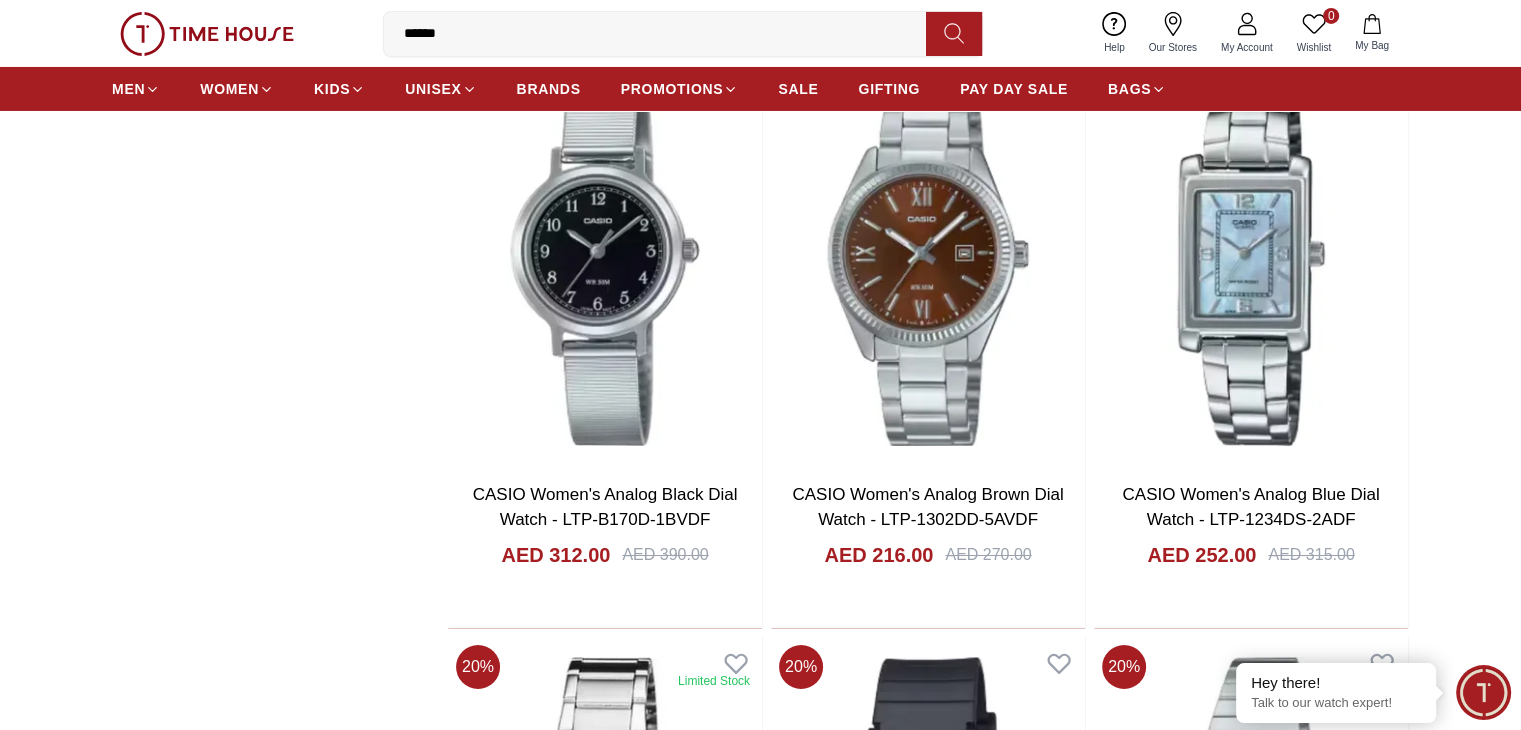 scroll, scrollTop: 22322, scrollLeft: 0, axis: vertical 